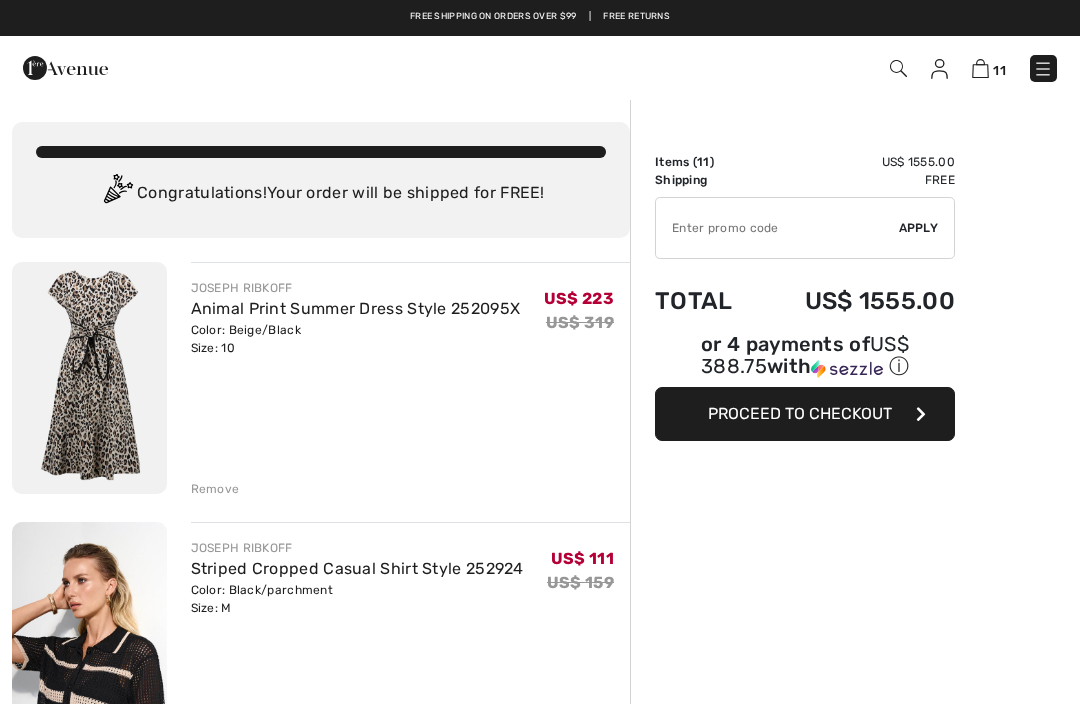 scroll, scrollTop: 0, scrollLeft: 0, axis: both 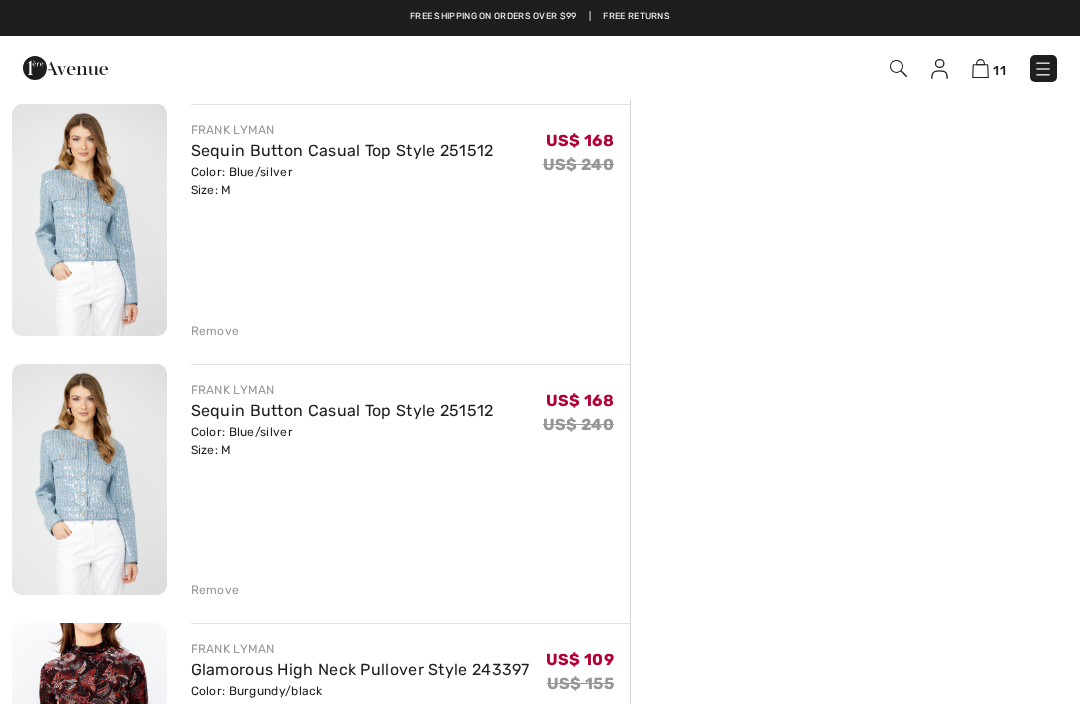 click on "Remove" at bounding box center [215, 590] 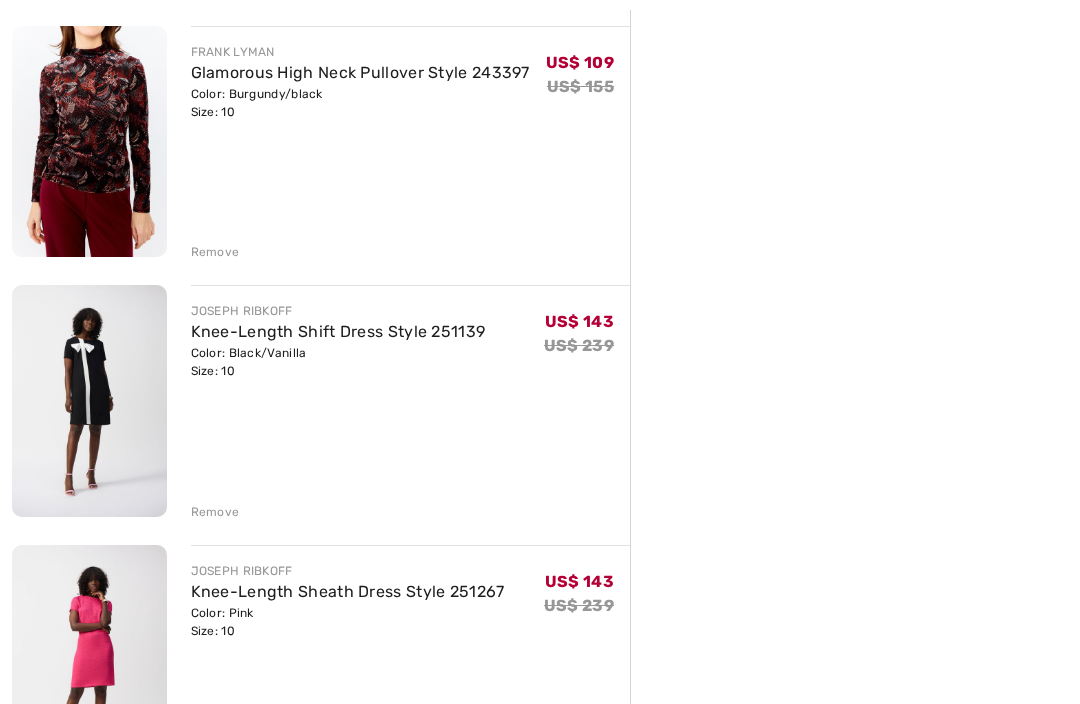 scroll, scrollTop: 1276, scrollLeft: 0, axis: vertical 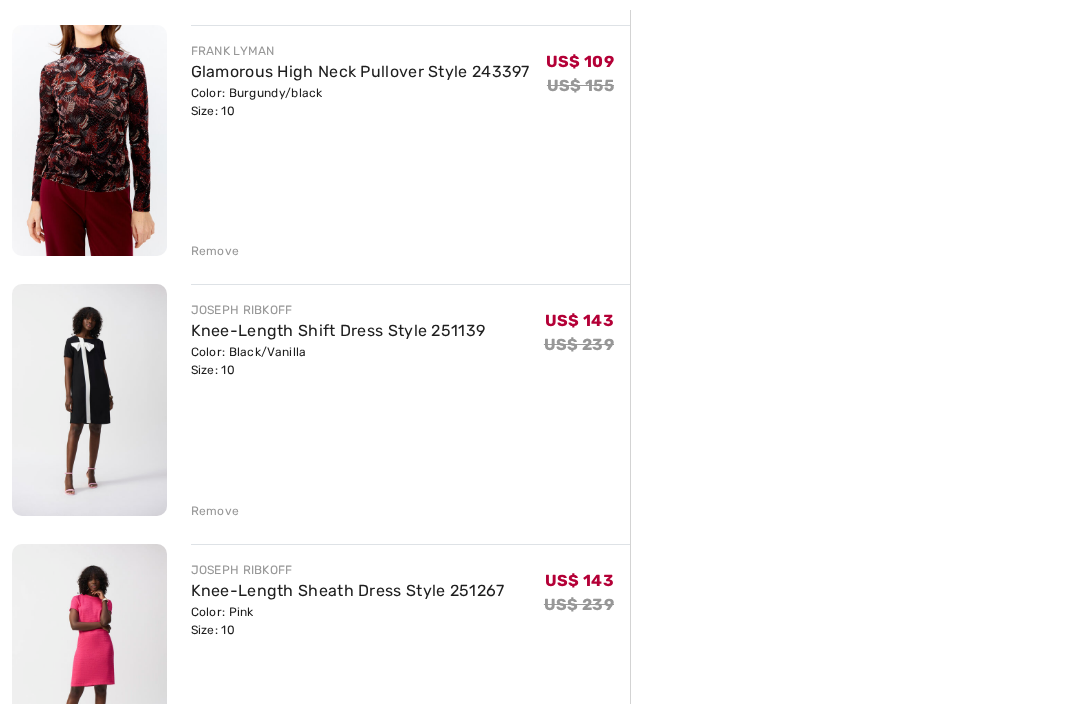 click on "Remove" at bounding box center (215, 512) 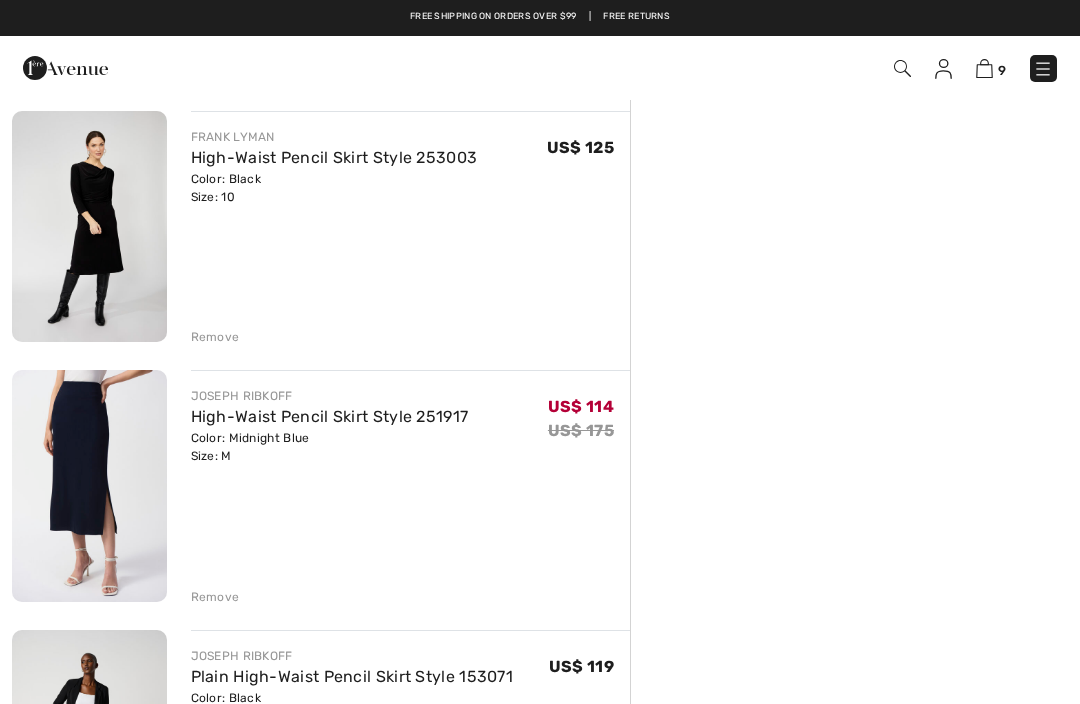 scroll, scrollTop: 1709, scrollLeft: 0, axis: vertical 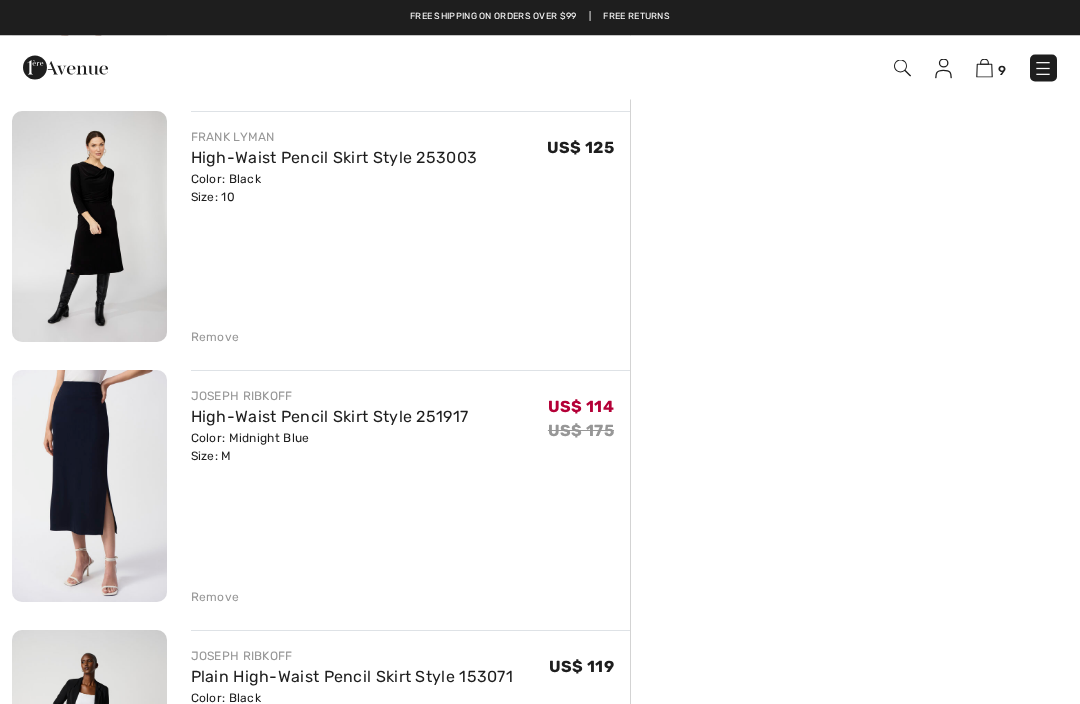 click on "JOSEPH RIBKOFF
Animal Print Summer Dress Style 252095X
Color: Beige/Black
Size: 10
Final Sale
US$ 223
US$ 319
US$ 223
US$ 319
Remove
JOSEPH RIBKOFF
Striped Cropped Casual Shirt Style 252924" at bounding box center [321, -34] 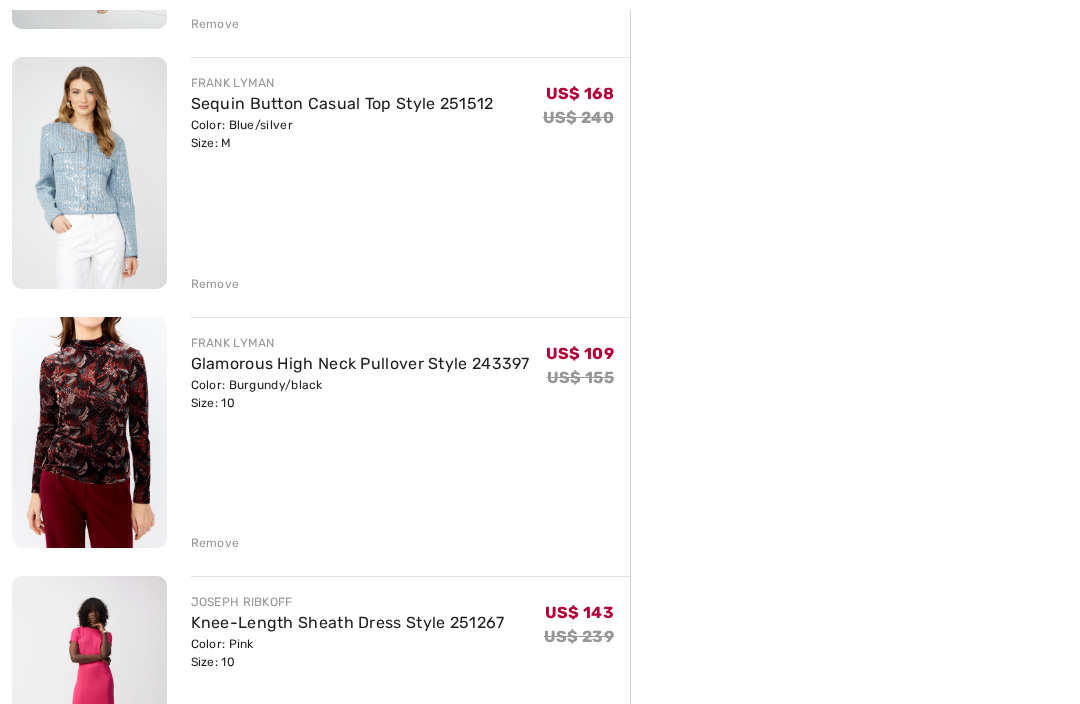 scroll, scrollTop: 1002, scrollLeft: 0, axis: vertical 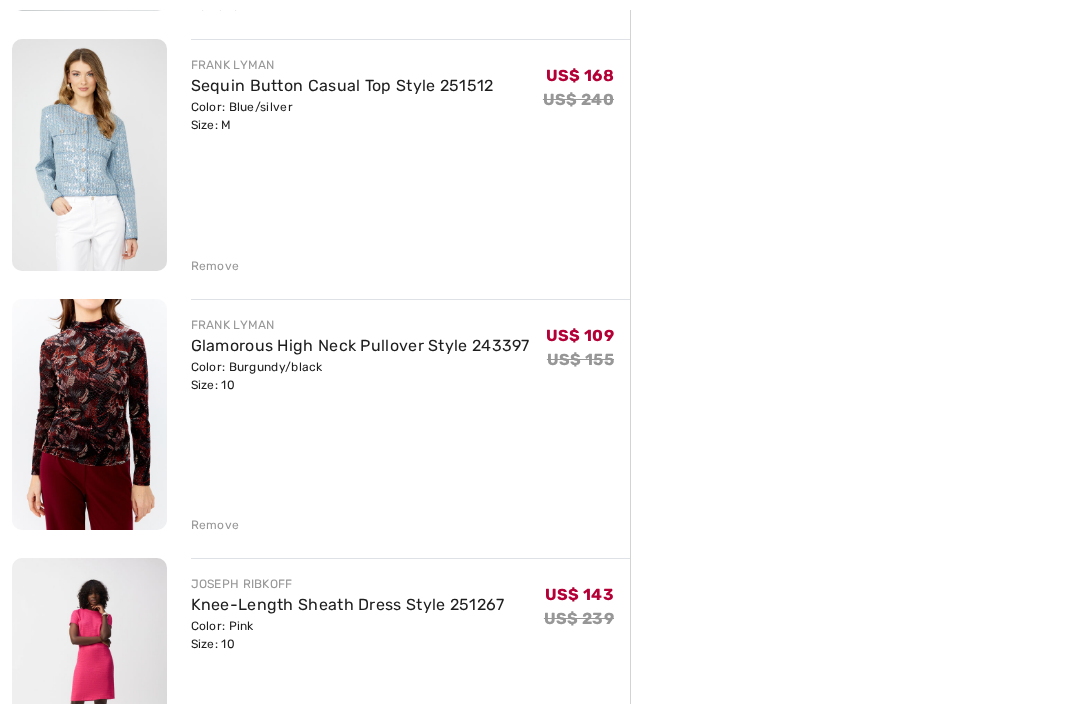 click on "Remove" at bounding box center [215, 526] 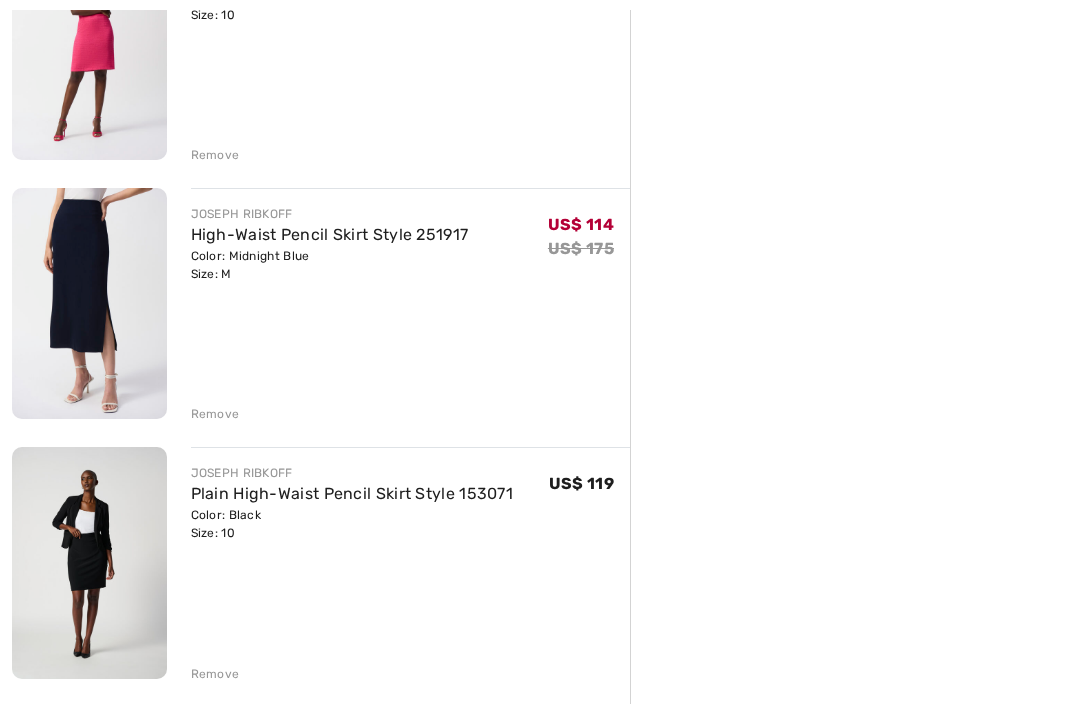 scroll, scrollTop: 1394, scrollLeft: 0, axis: vertical 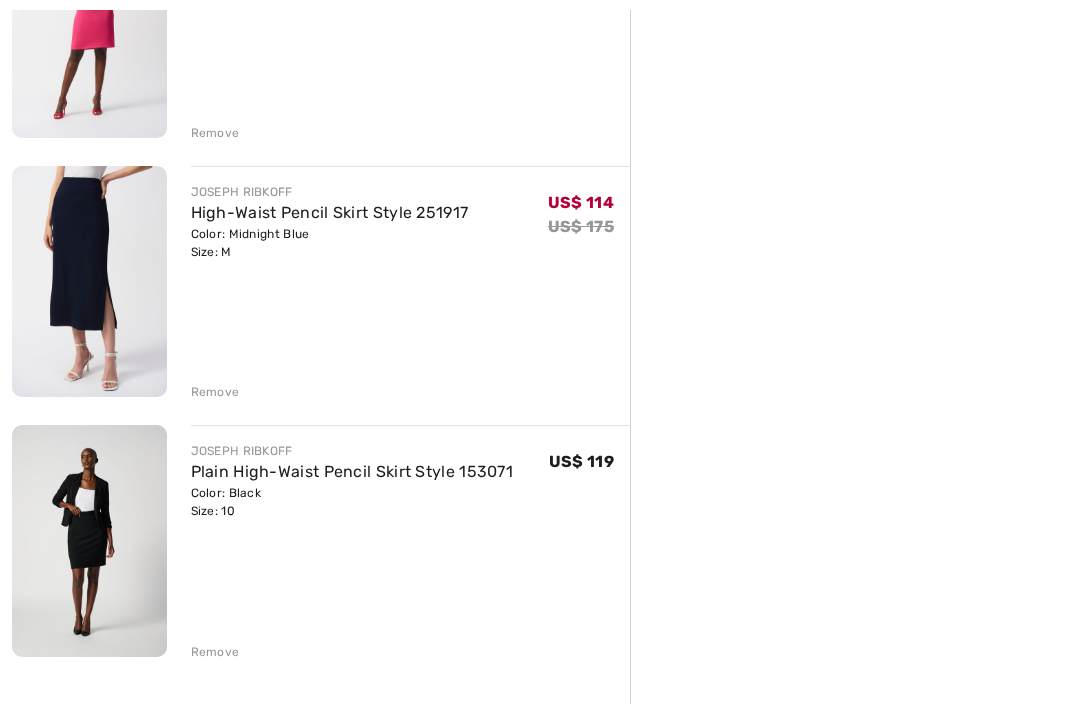 click on "Remove" at bounding box center [215, 393] 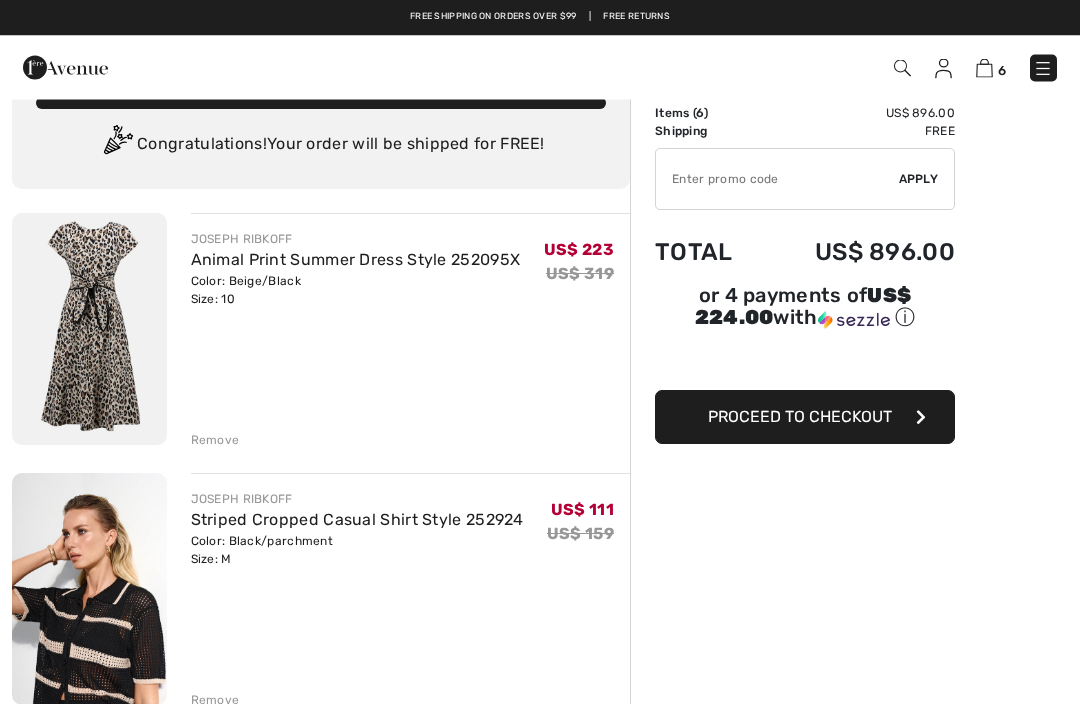 scroll, scrollTop: 0, scrollLeft: 0, axis: both 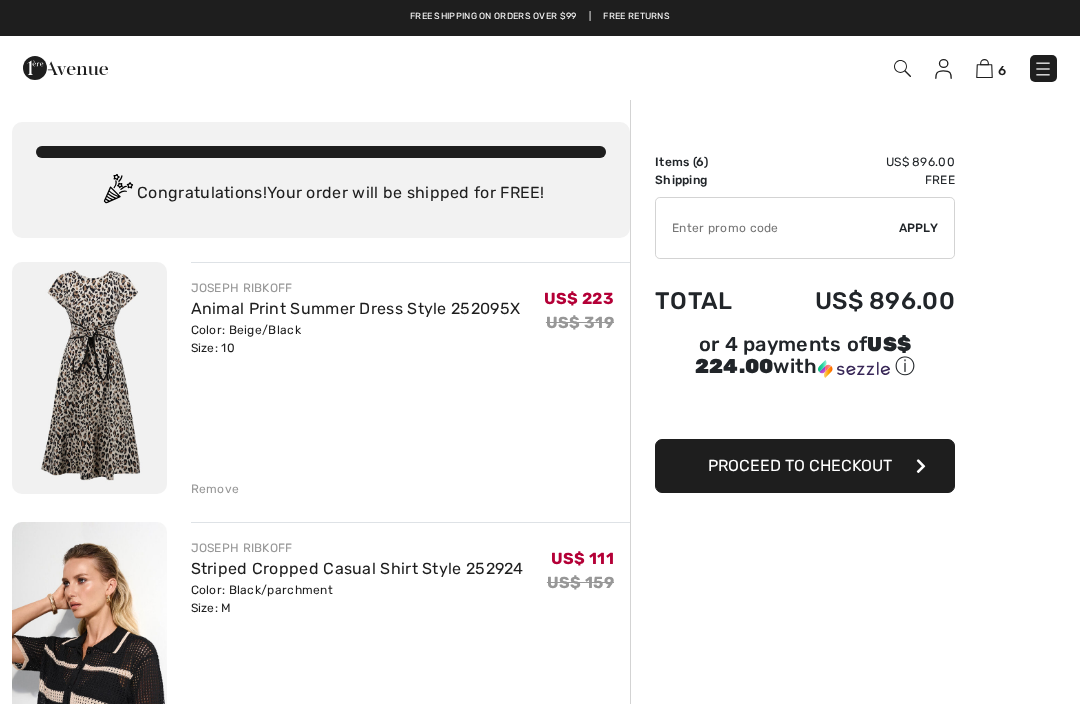click at bounding box center (89, 378) 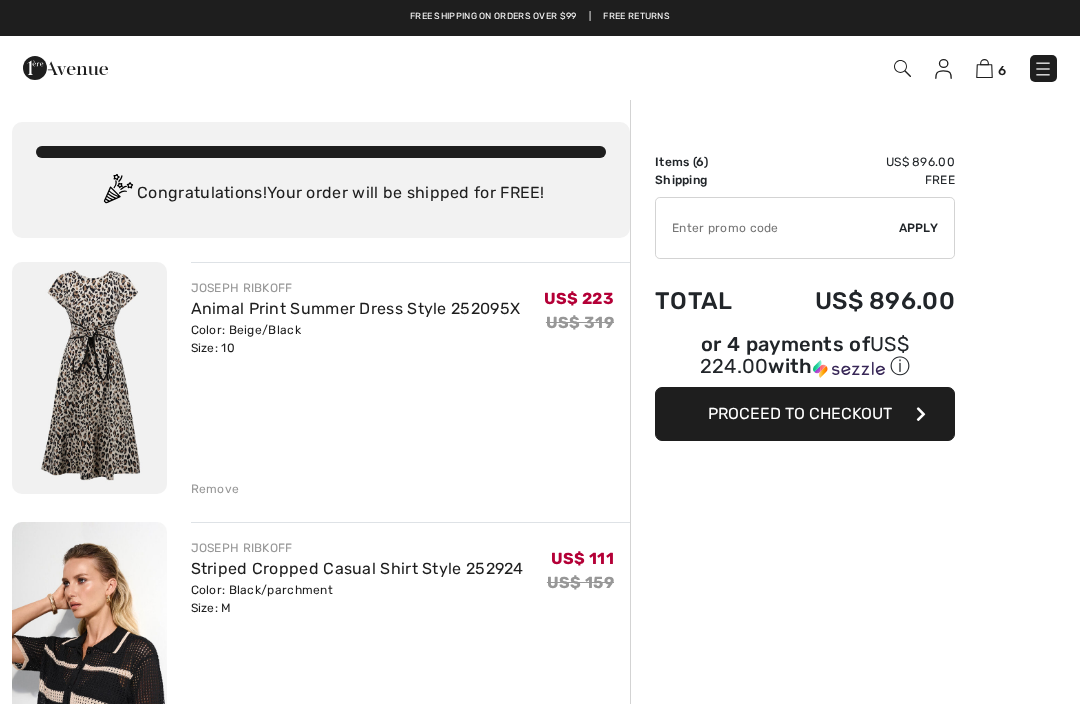 scroll, scrollTop: 0, scrollLeft: 0, axis: both 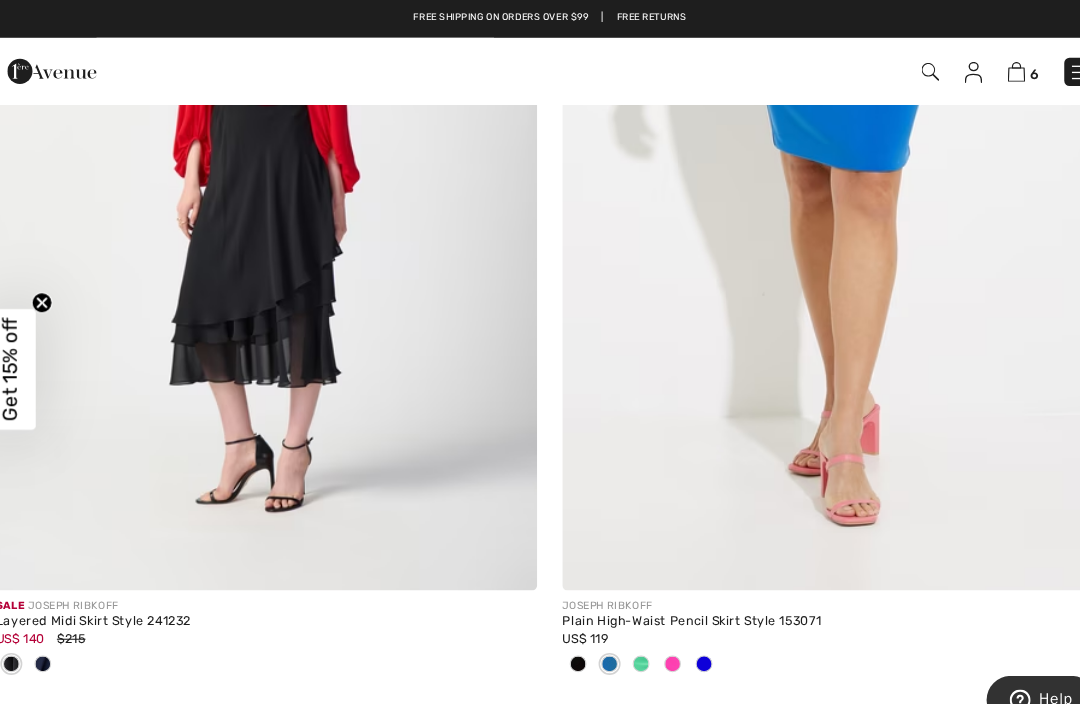 click on "Get 15% off" at bounding box center (25, 352) 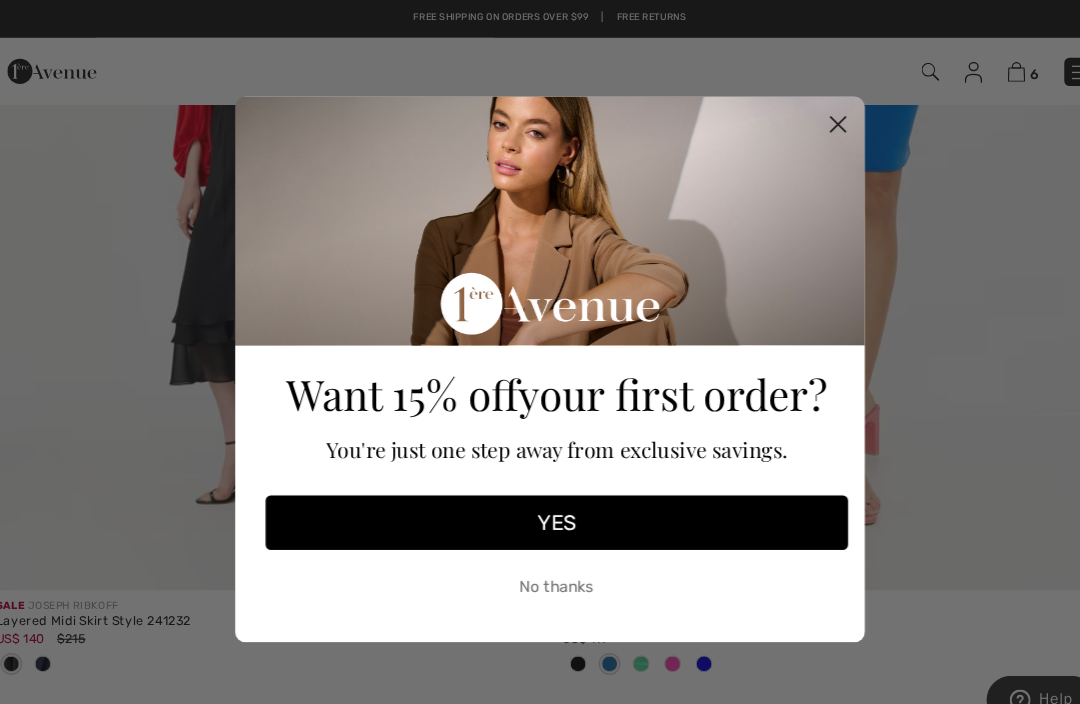 click on "YES" at bounding box center [546, 498] 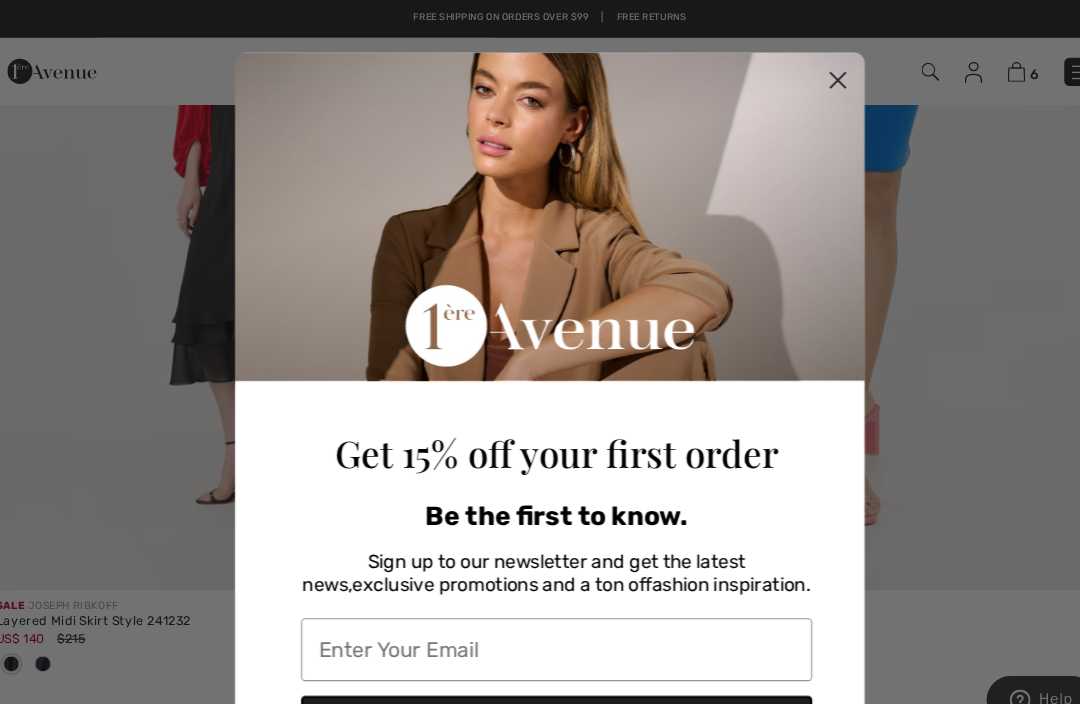 scroll, scrollTop: 14780, scrollLeft: 0, axis: vertical 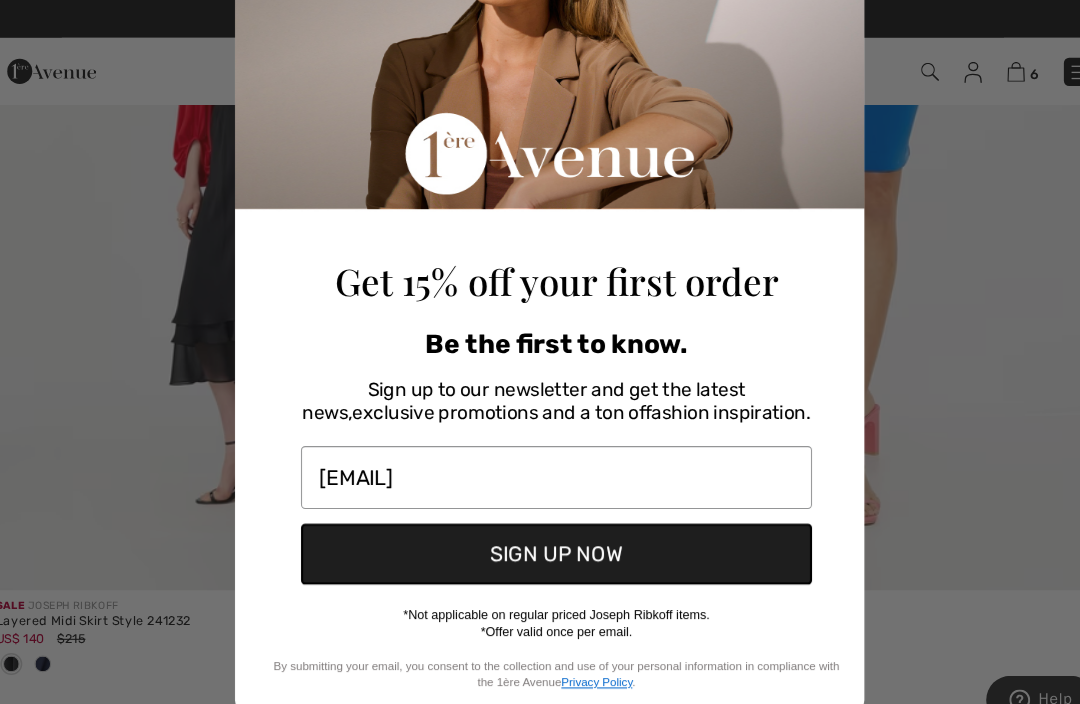 type on "fitz4846@bellsouth.net" 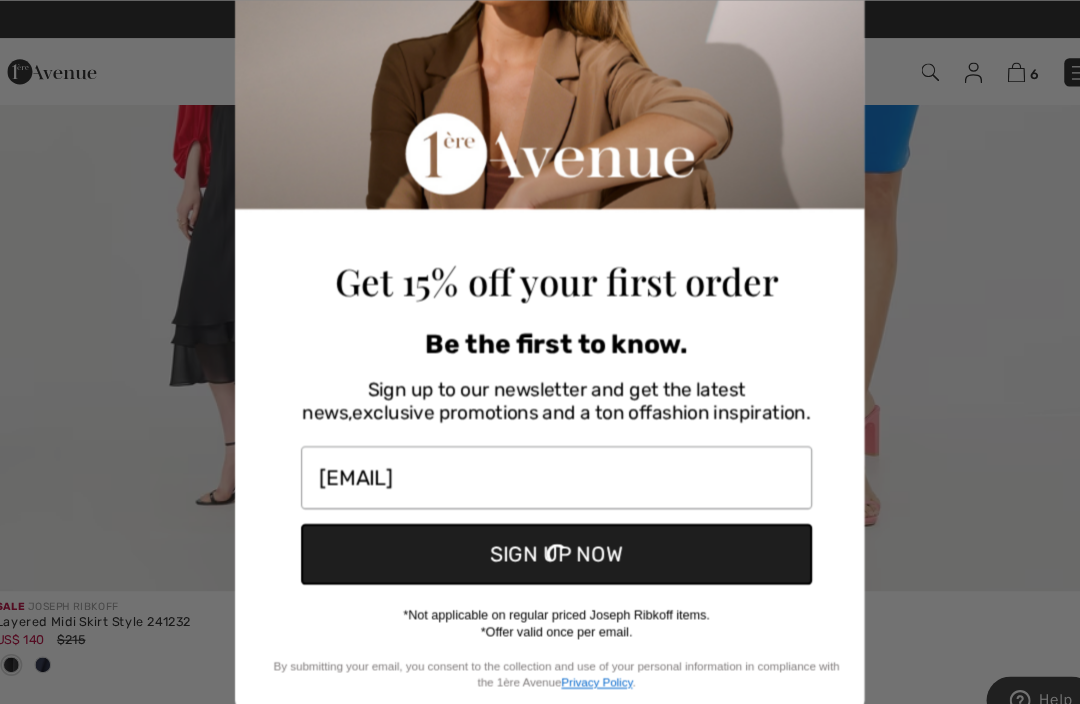 scroll, scrollTop: 14780, scrollLeft: 0, axis: vertical 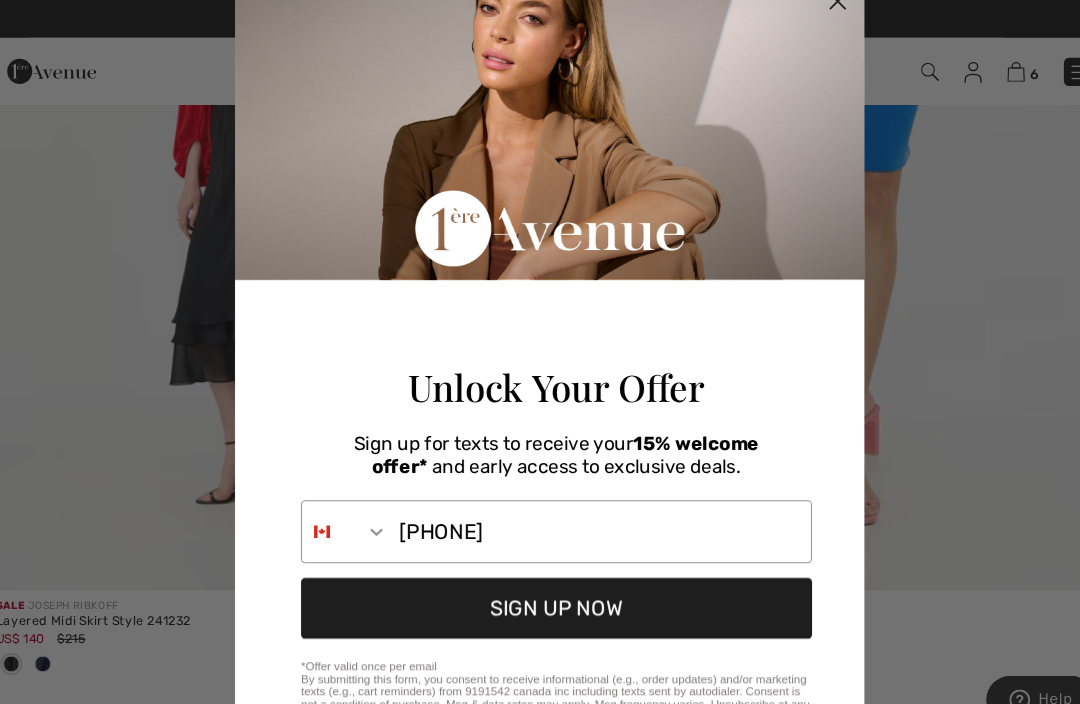 type on "843-834-2628" 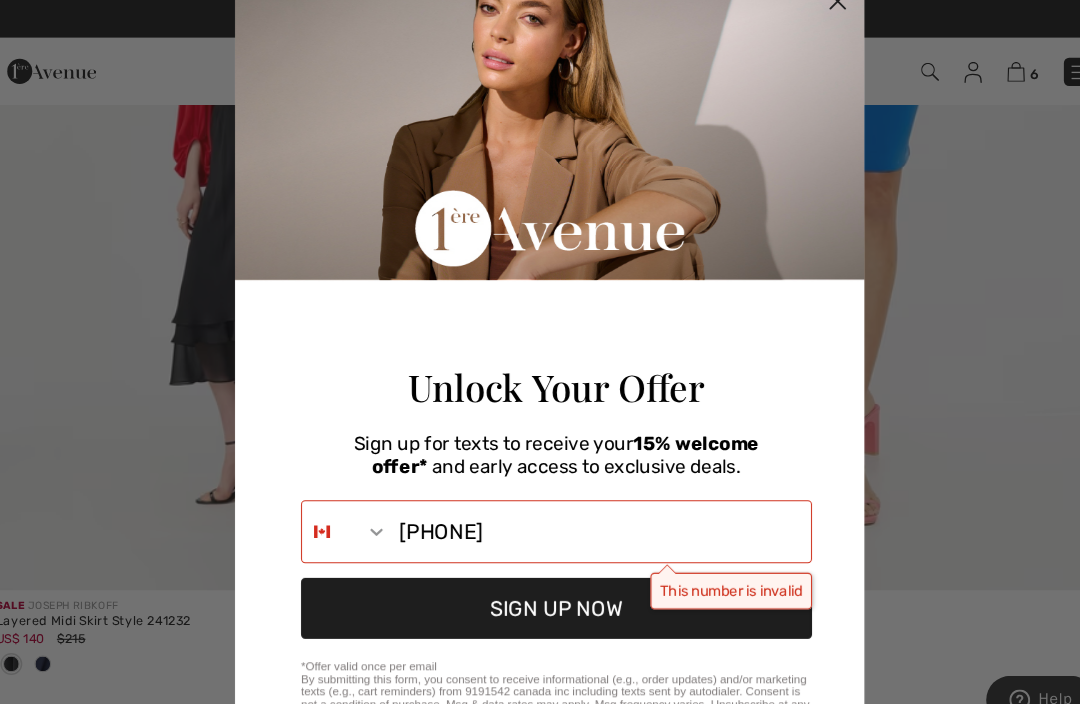 click 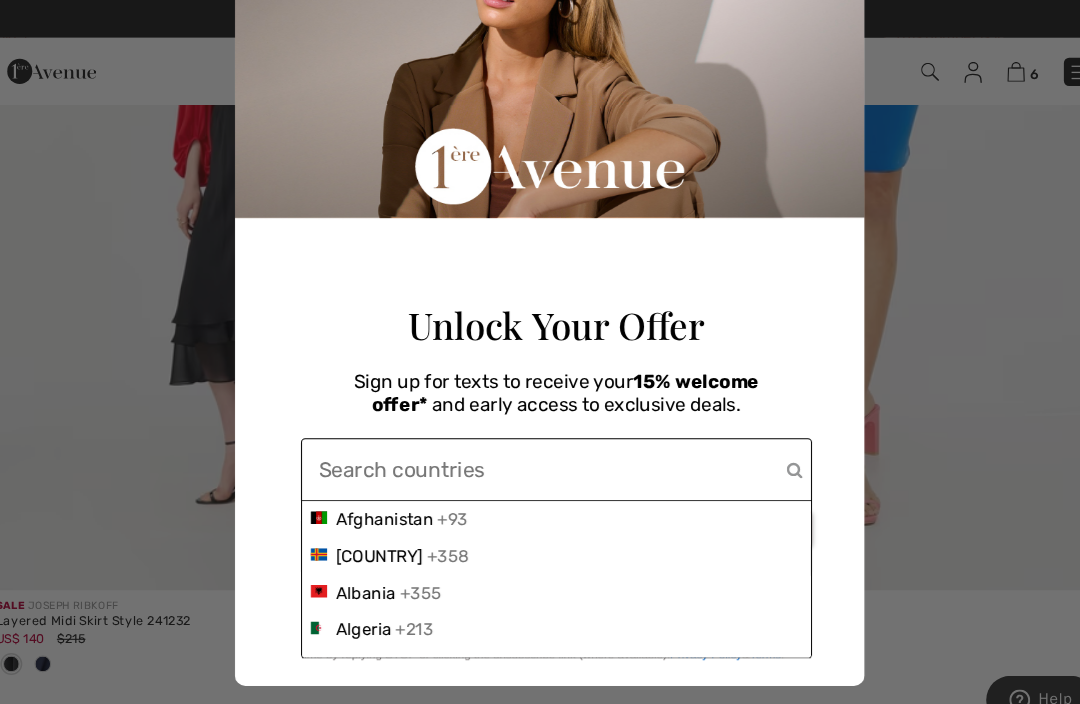 scroll, scrollTop: 135, scrollLeft: 0, axis: vertical 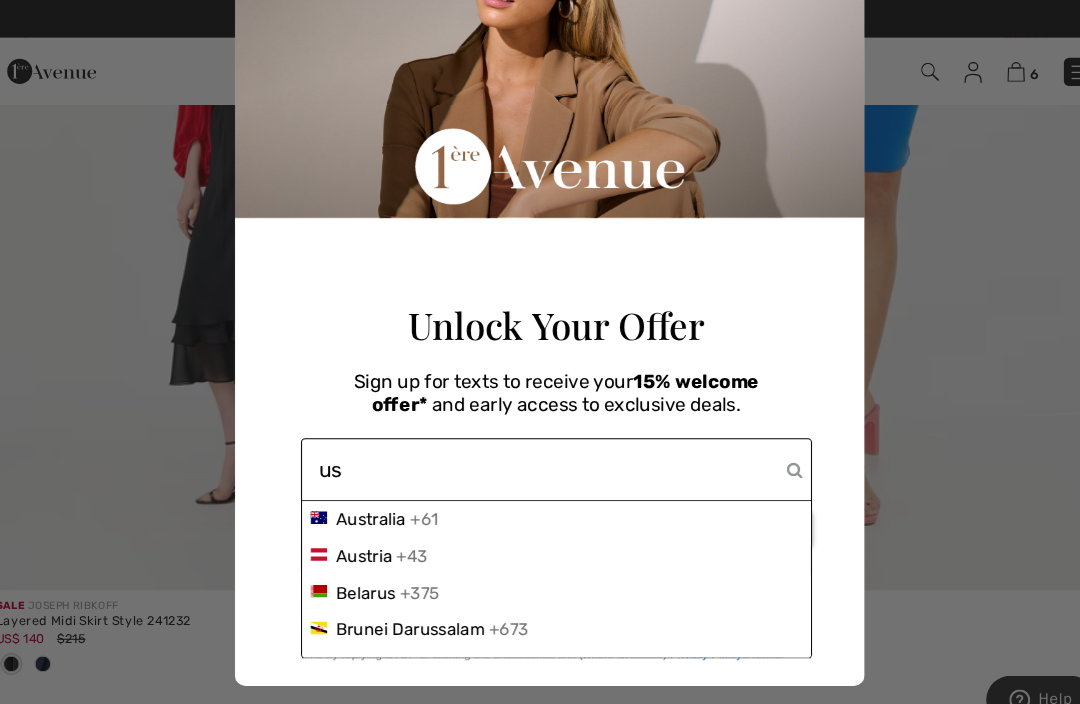 type on "u" 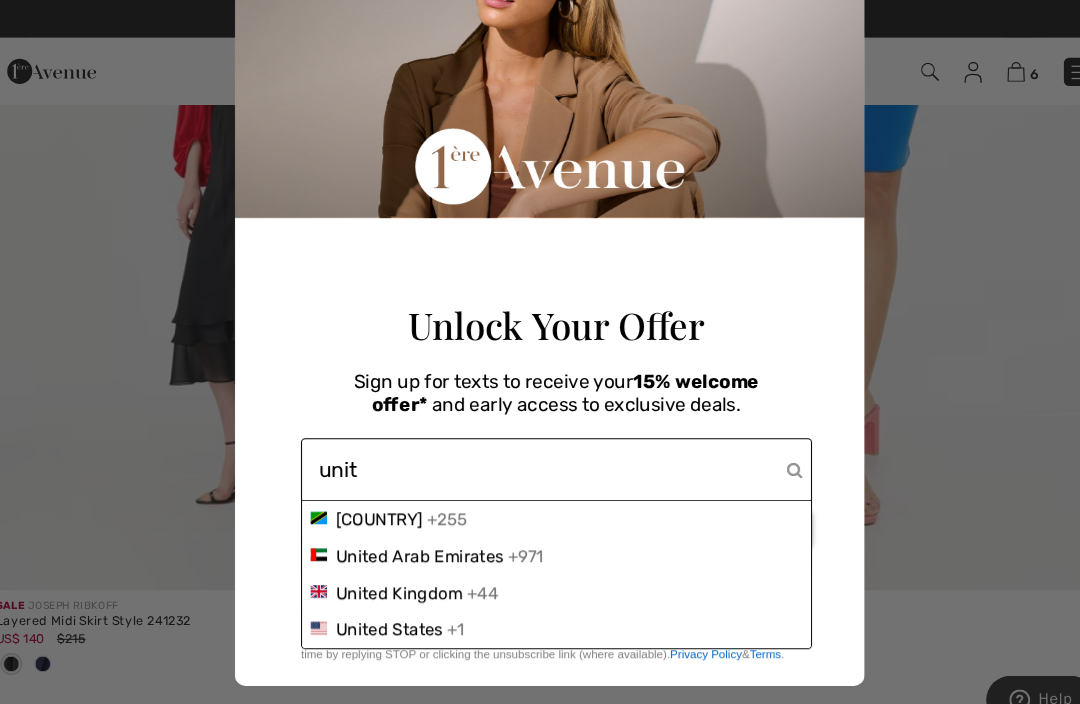 type on "unit" 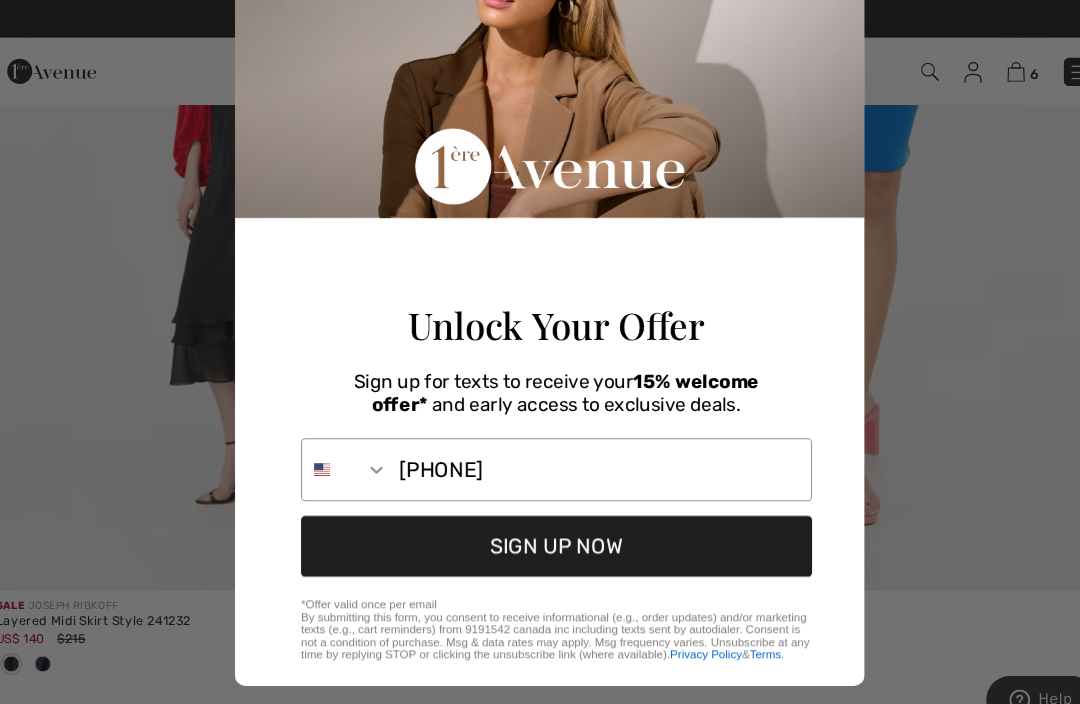 scroll, scrollTop: 14780, scrollLeft: 0, axis: vertical 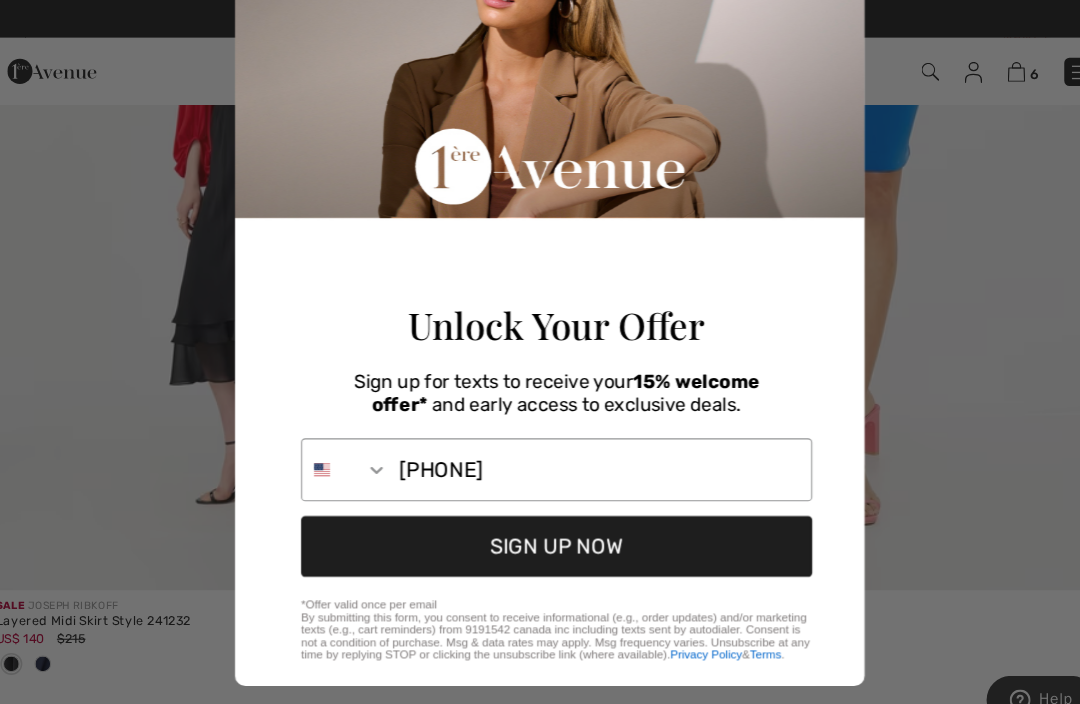click on "SIGN UP NOW" at bounding box center [546, 521] 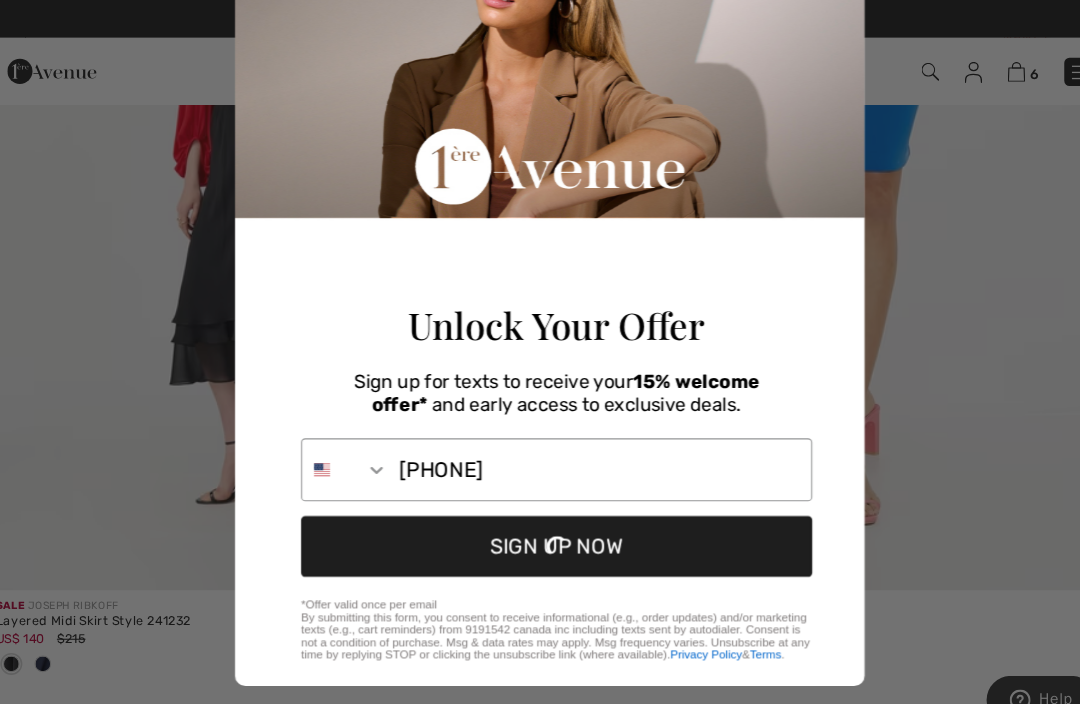 scroll, scrollTop: 0, scrollLeft: 0, axis: both 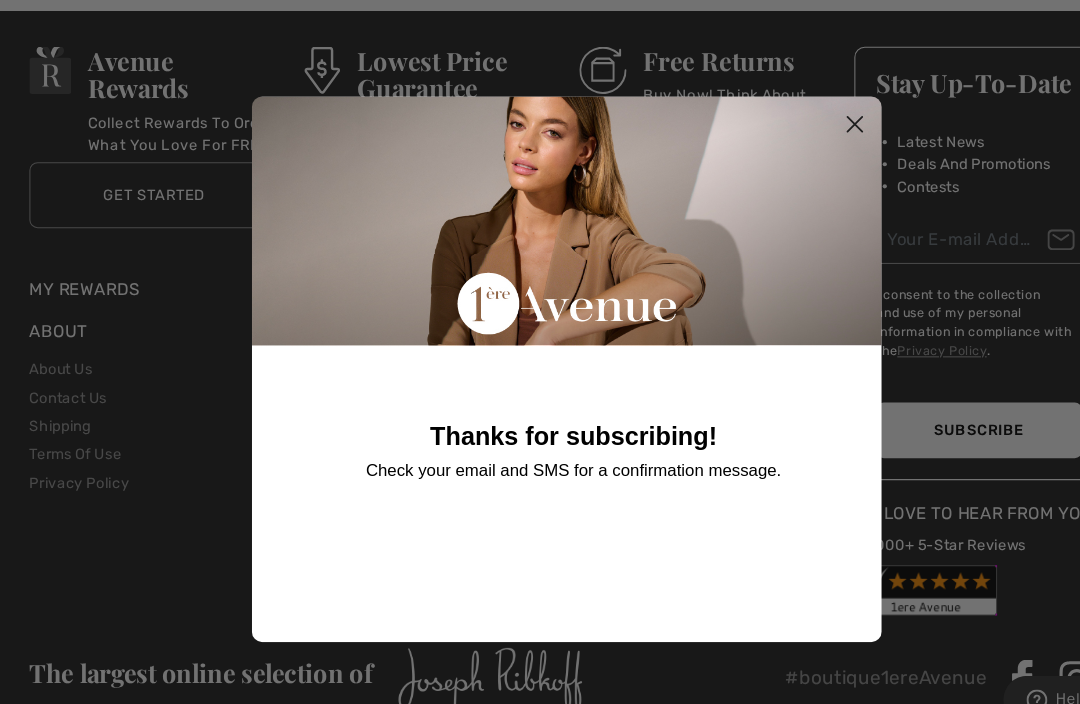 click 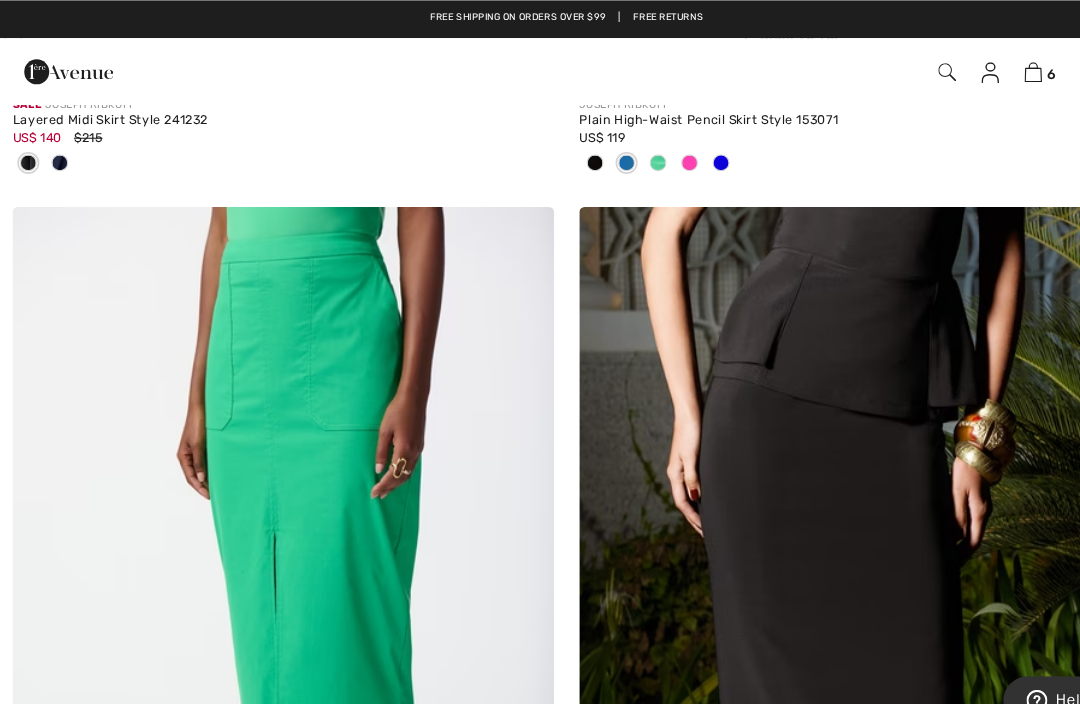scroll, scrollTop: 15233, scrollLeft: 0, axis: vertical 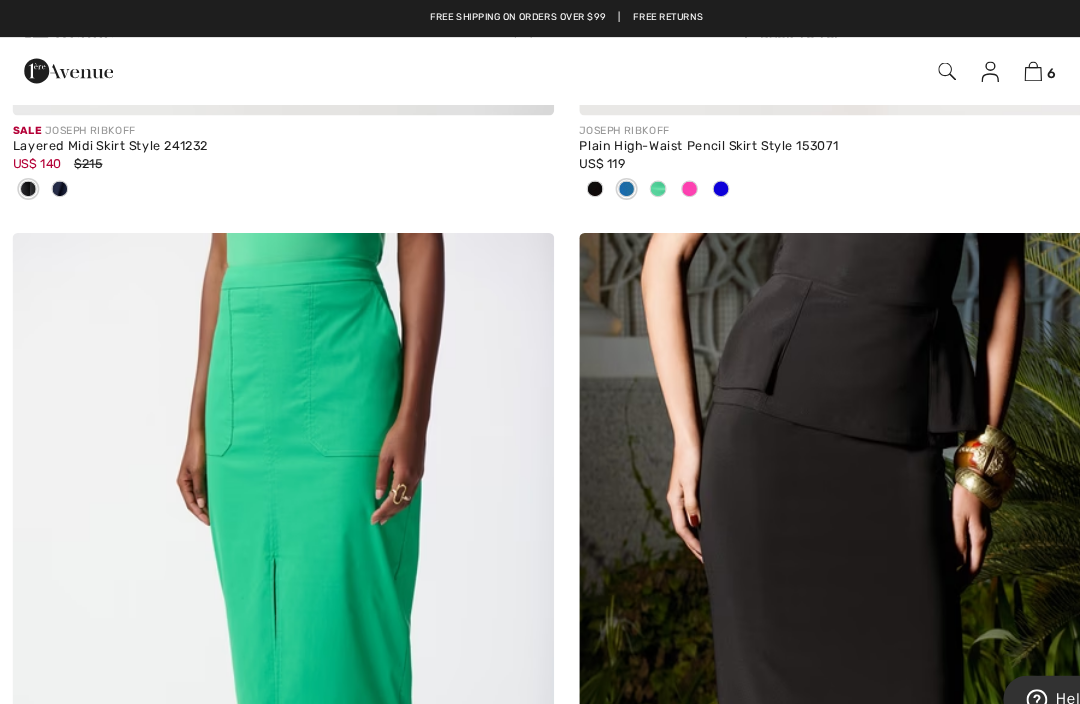 click at bounding box center [984, 68] 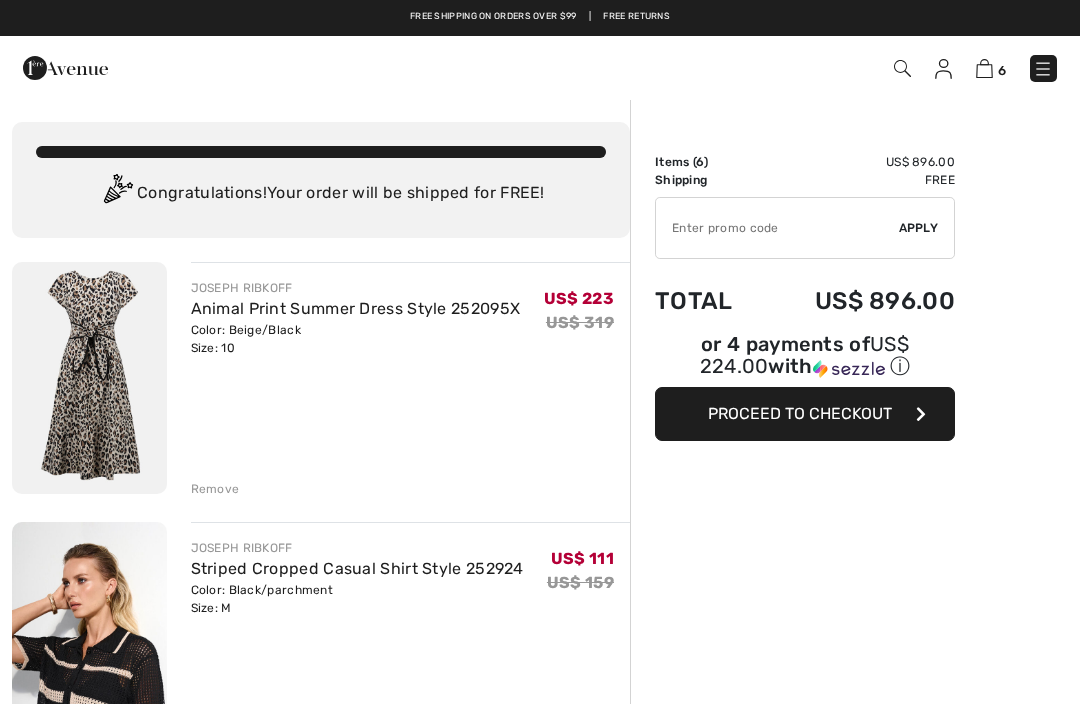 scroll, scrollTop: 0, scrollLeft: 0, axis: both 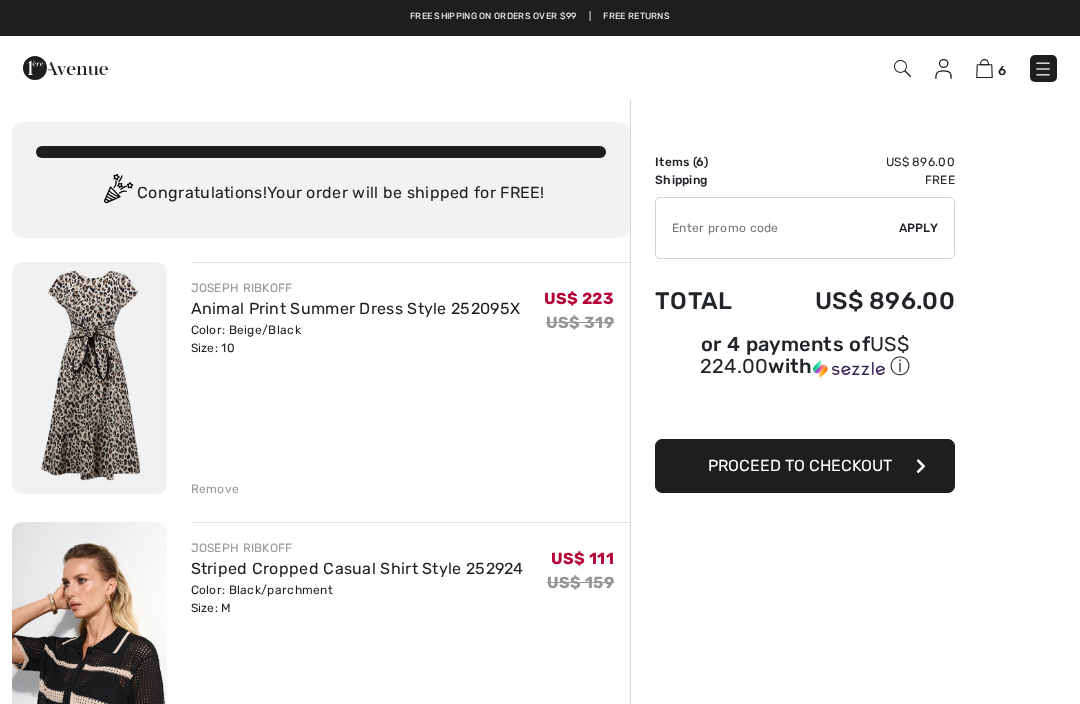 click at bounding box center (777, 228) 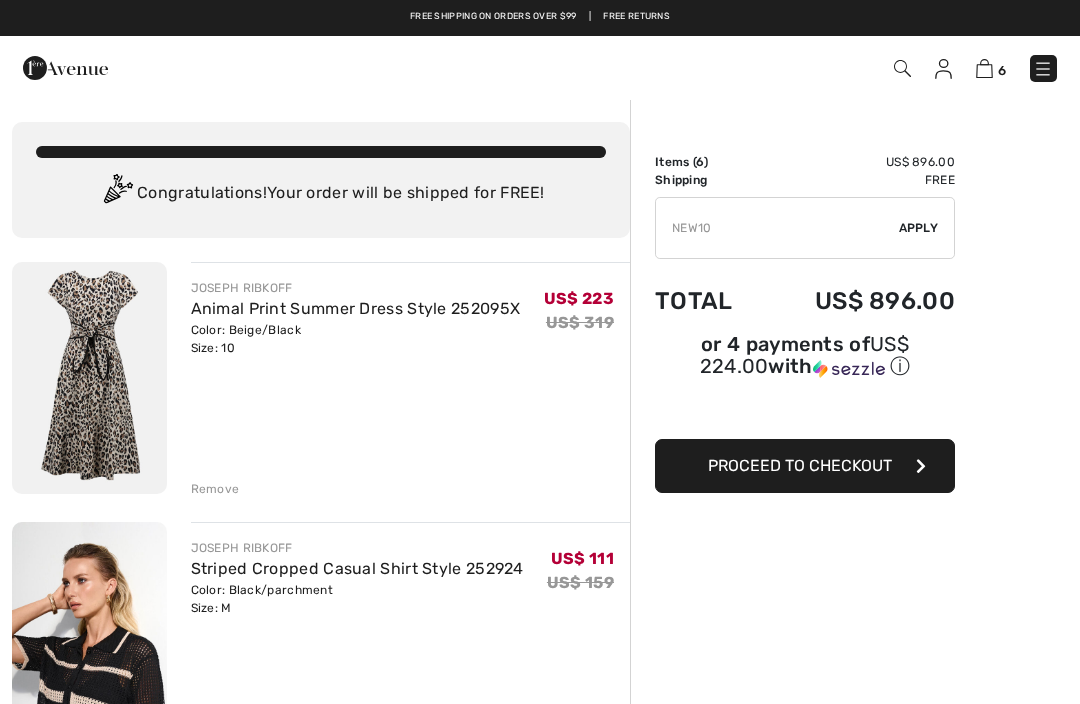 type on "NEW10" 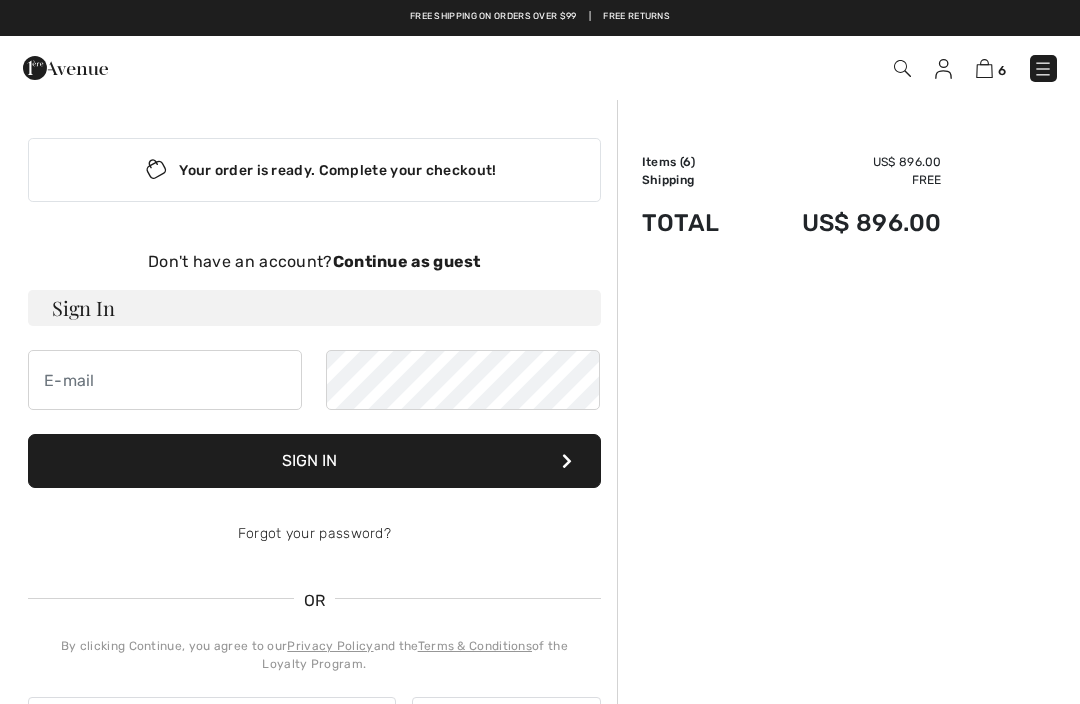 scroll, scrollTop: 0, scrollLeft: 0, axis: both 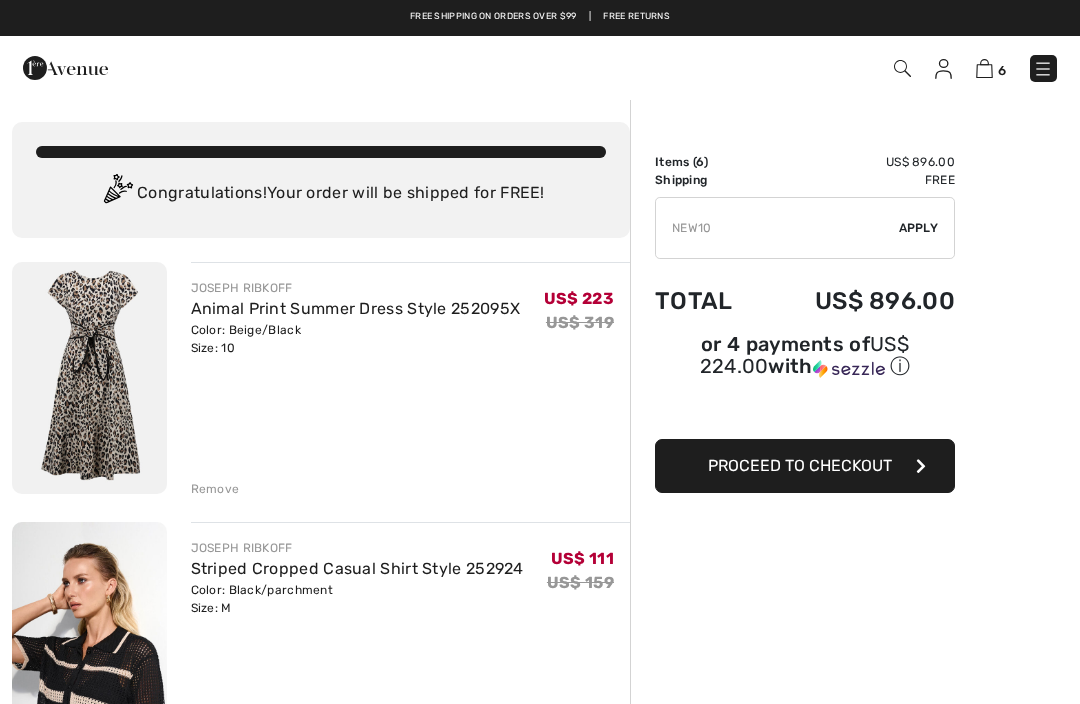 click at bounding box center [777, 228] 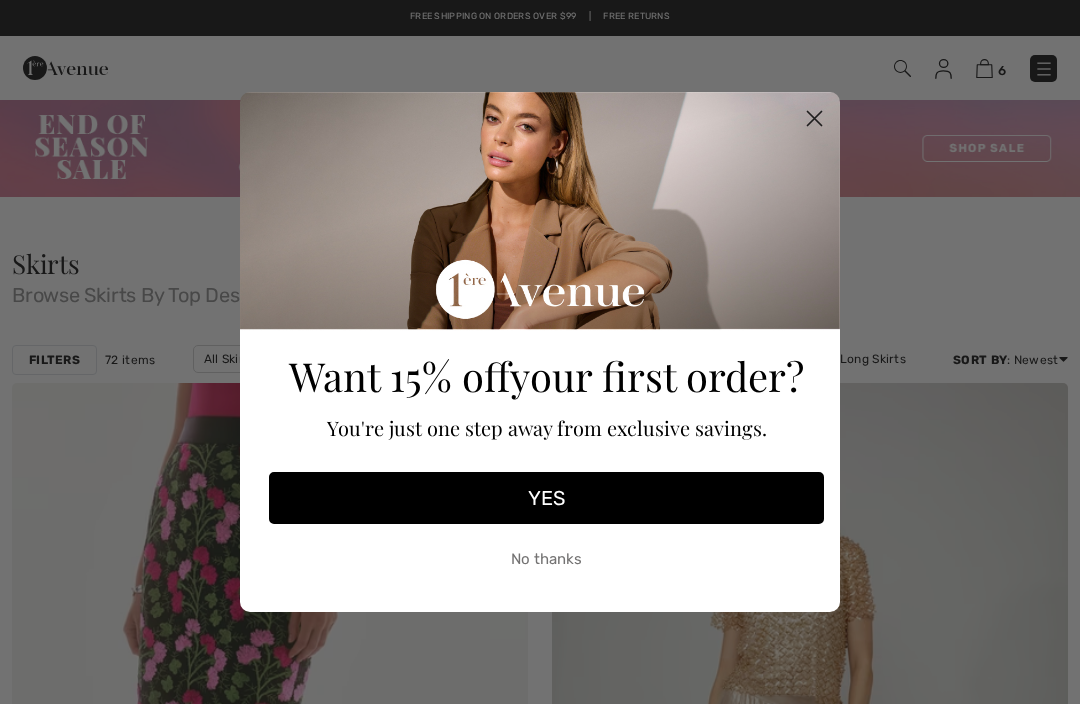 scroll, scrollTop: 15234, scrollLeft: 0, axis: vertical 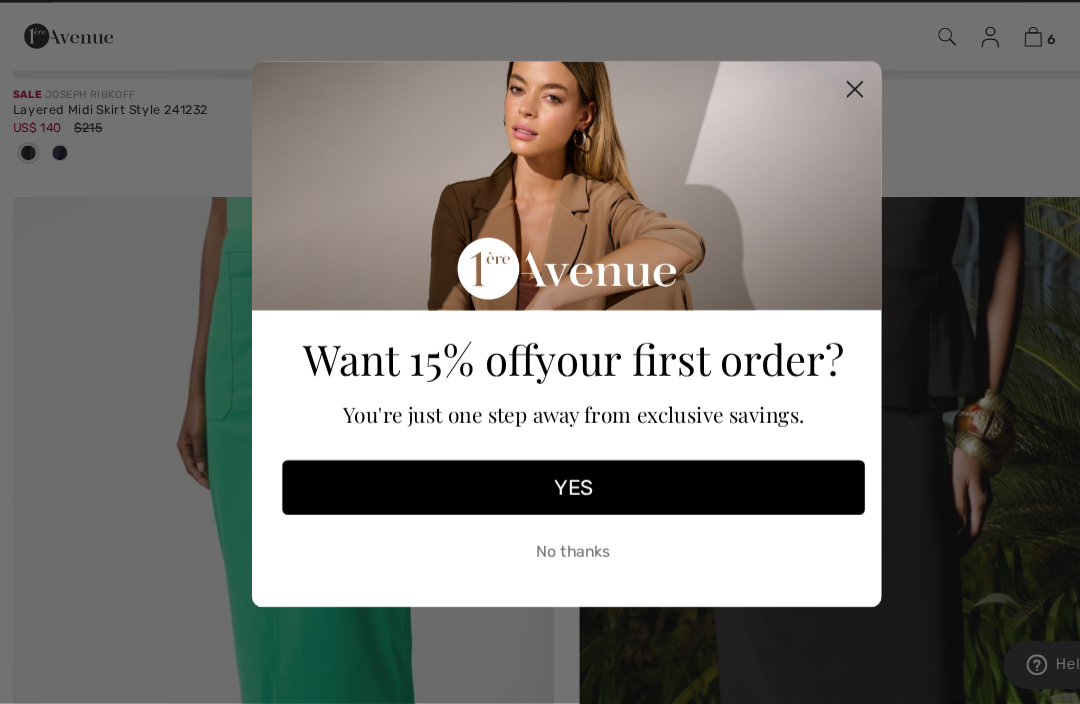 click on "YES" at bounding box center (546, 498) 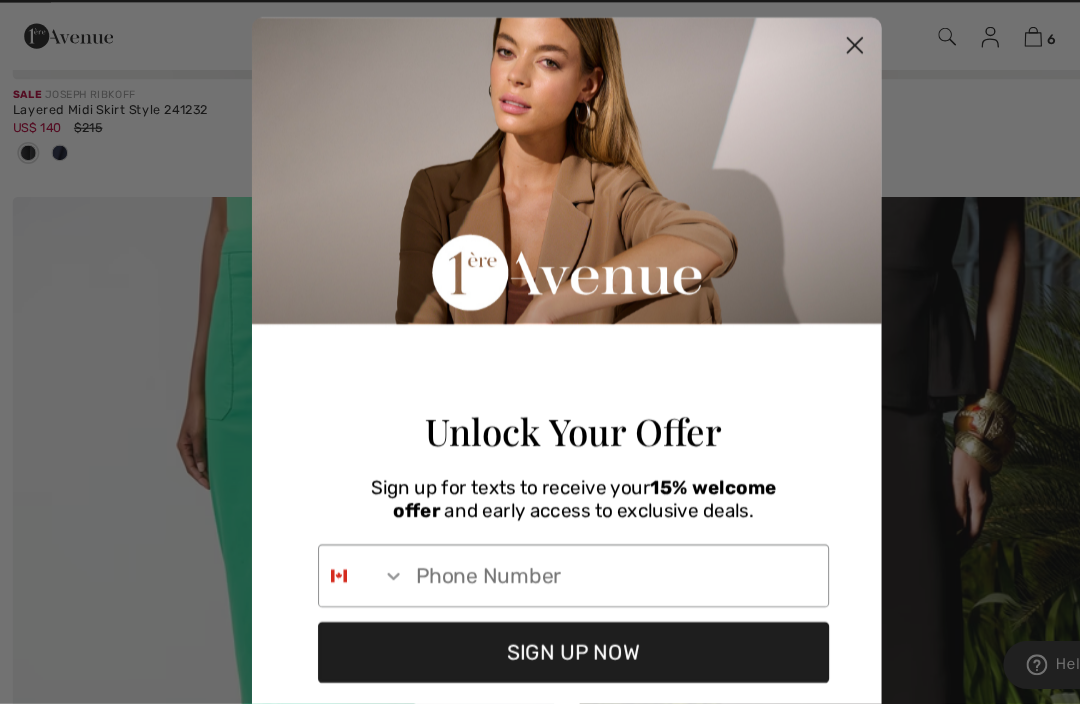 scroll, scrollTop: 15407, scrollLeft: 0, axis: vertical 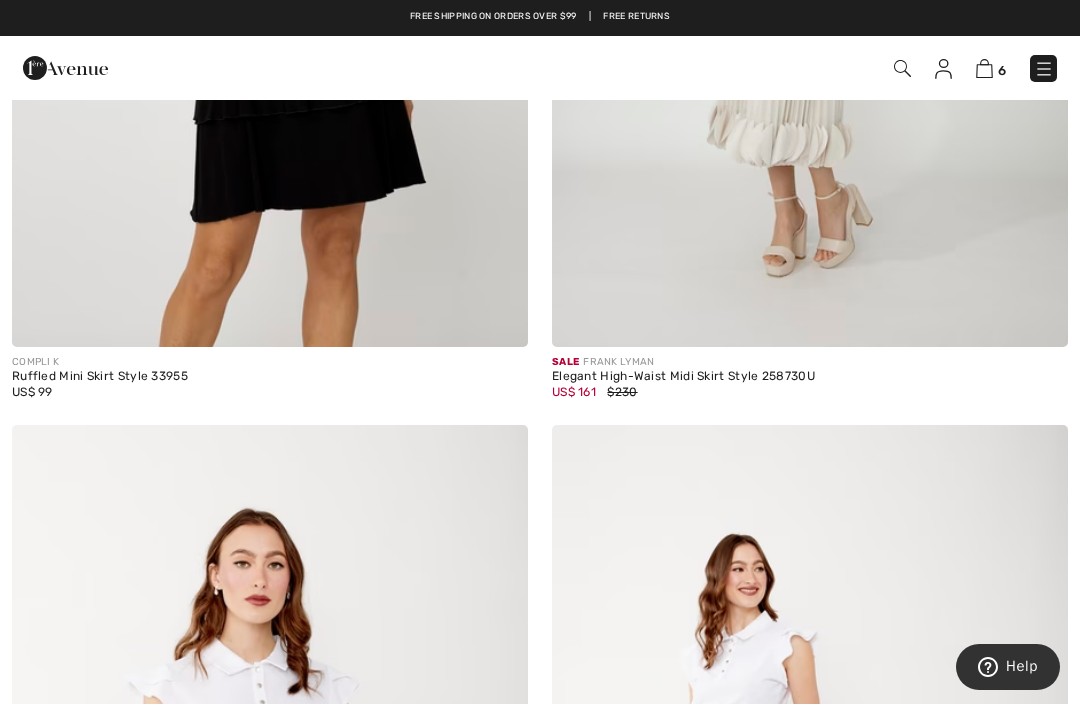 click at bounding box center (984, 68) 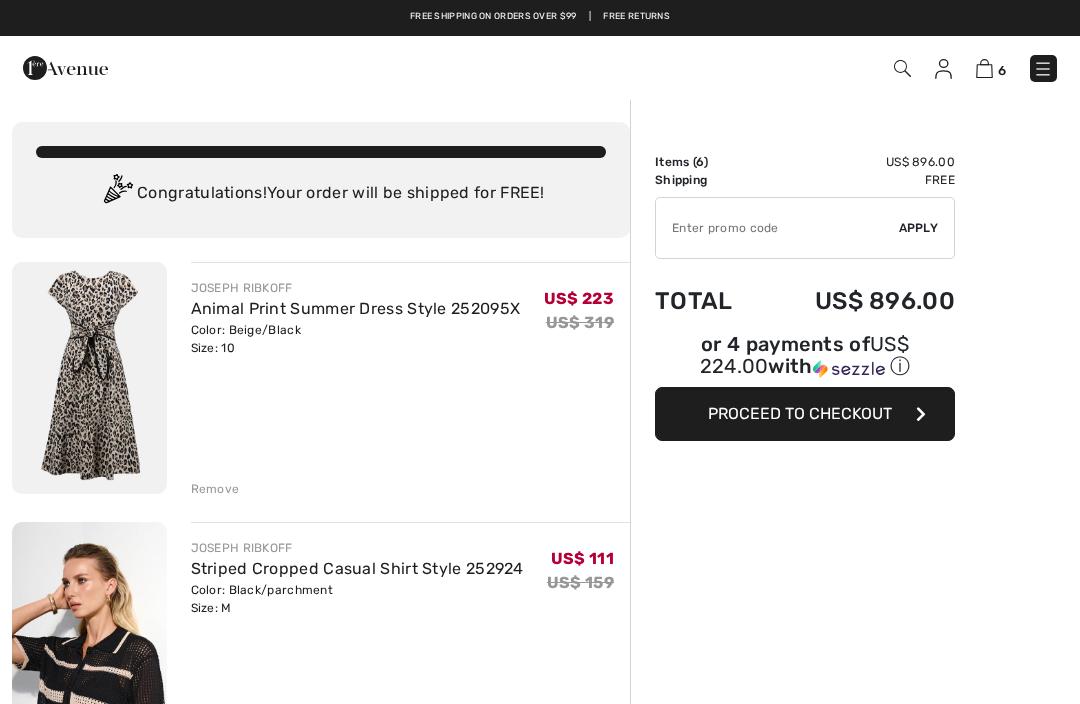 scroll, scrollTop: 0, scrollLeft: 0, axis: both 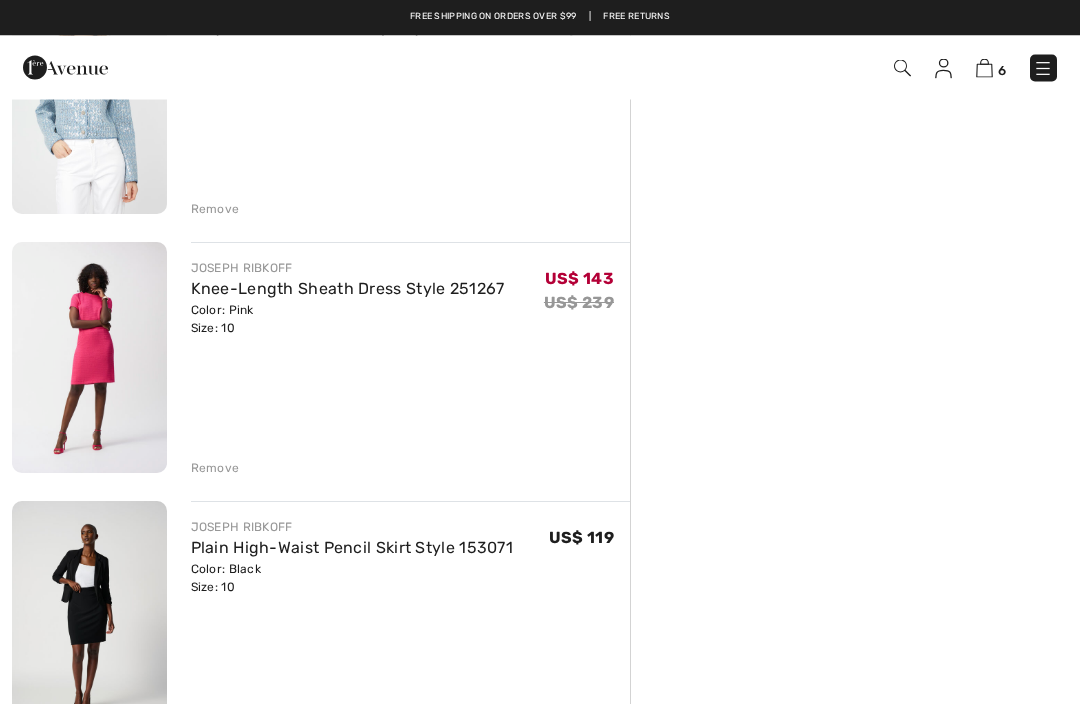 click on "Remove" at bounding box center (215, 469) 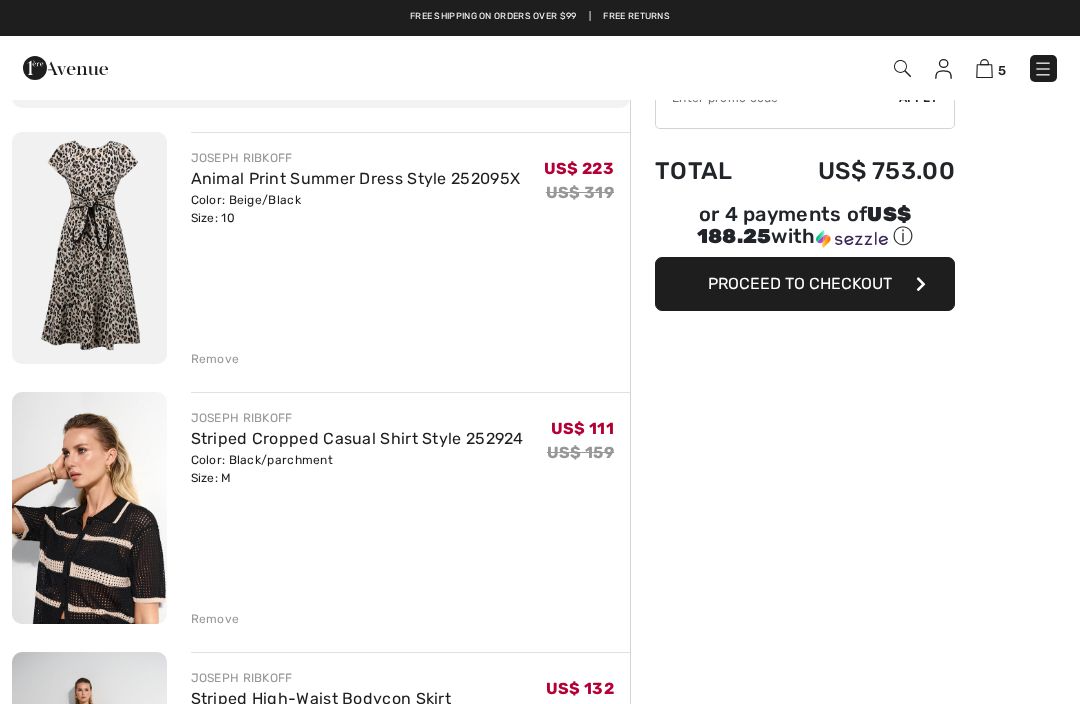 scroll, scrollTop: 129, scrollLeft: 0, axis: vertical 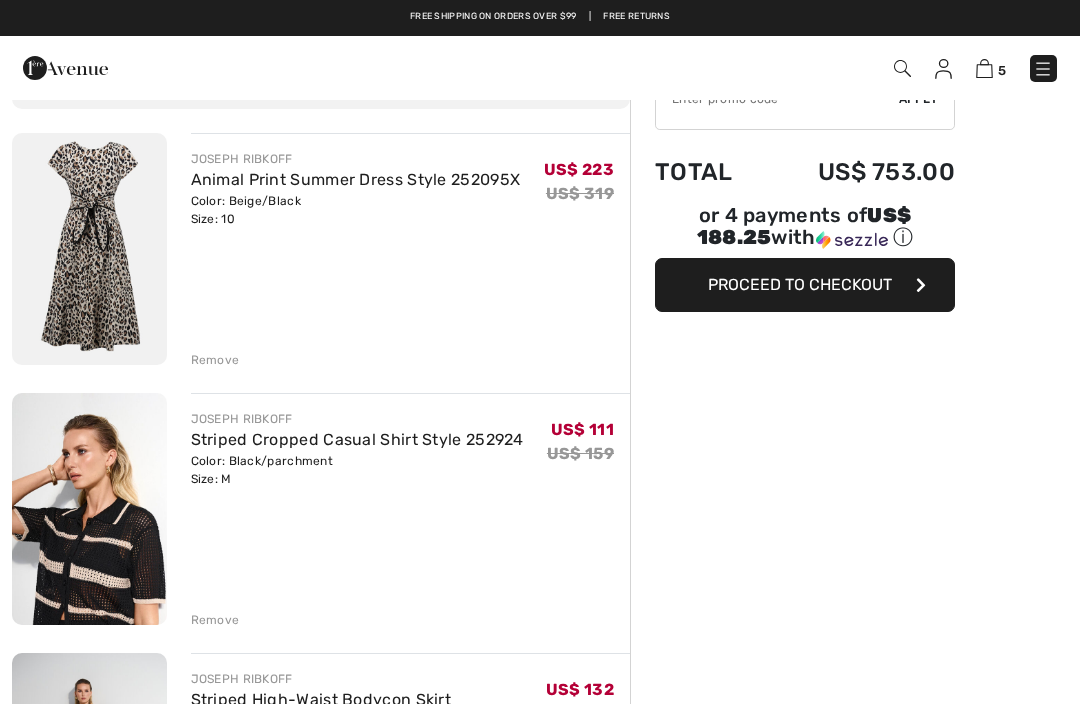 click on "Remove" at bounding box center [215, 360] 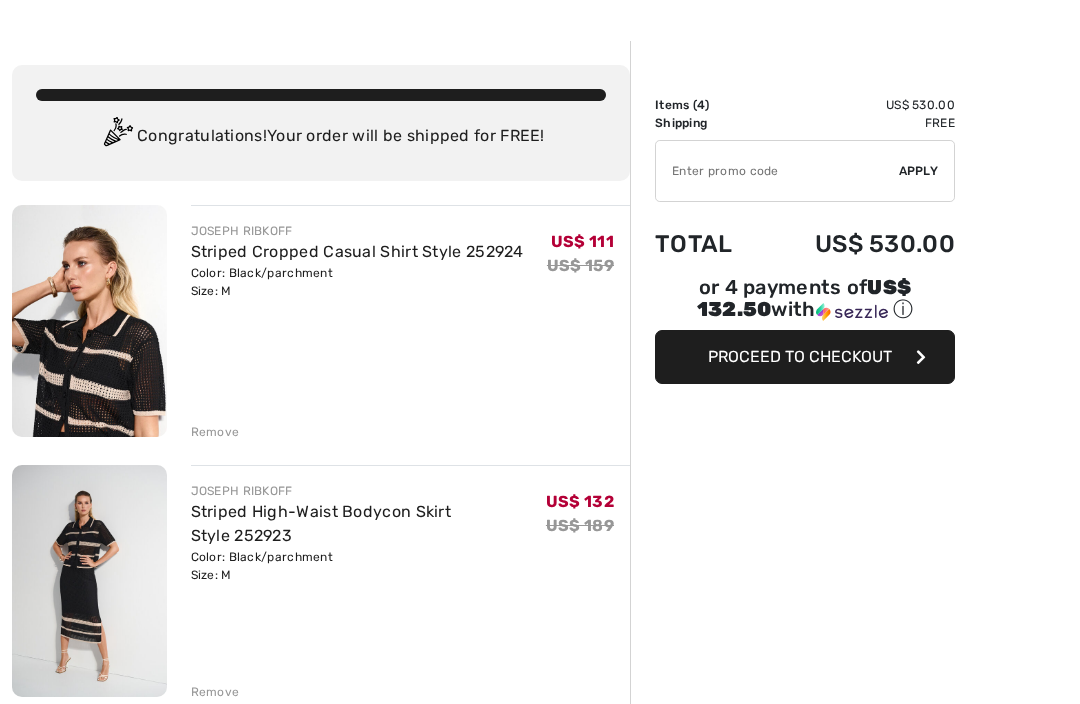 scroll, scrollTop: 58, scrollLeft: 0, axis: vertical 